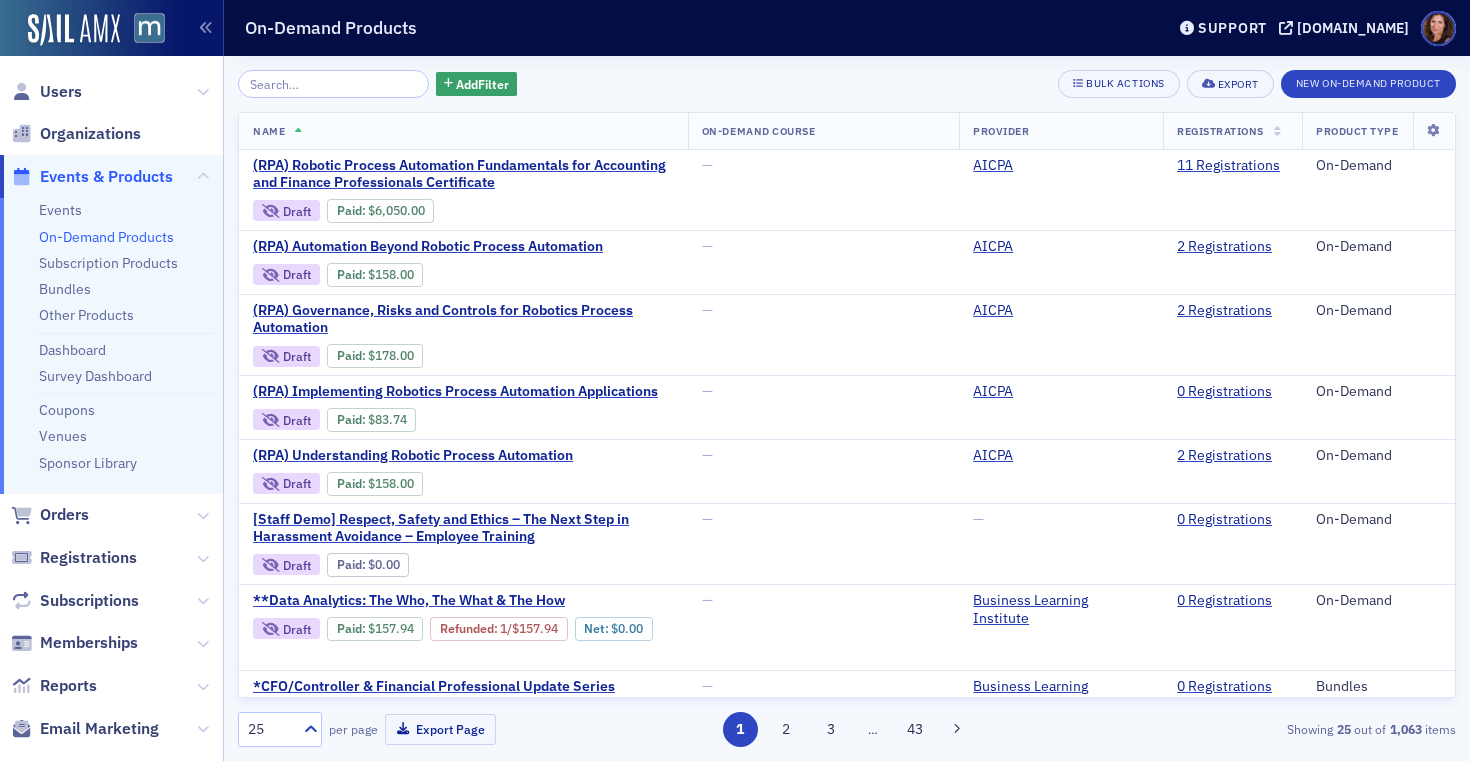 scroll, scrollTop: 0, scrollLeft: 0, axis: both 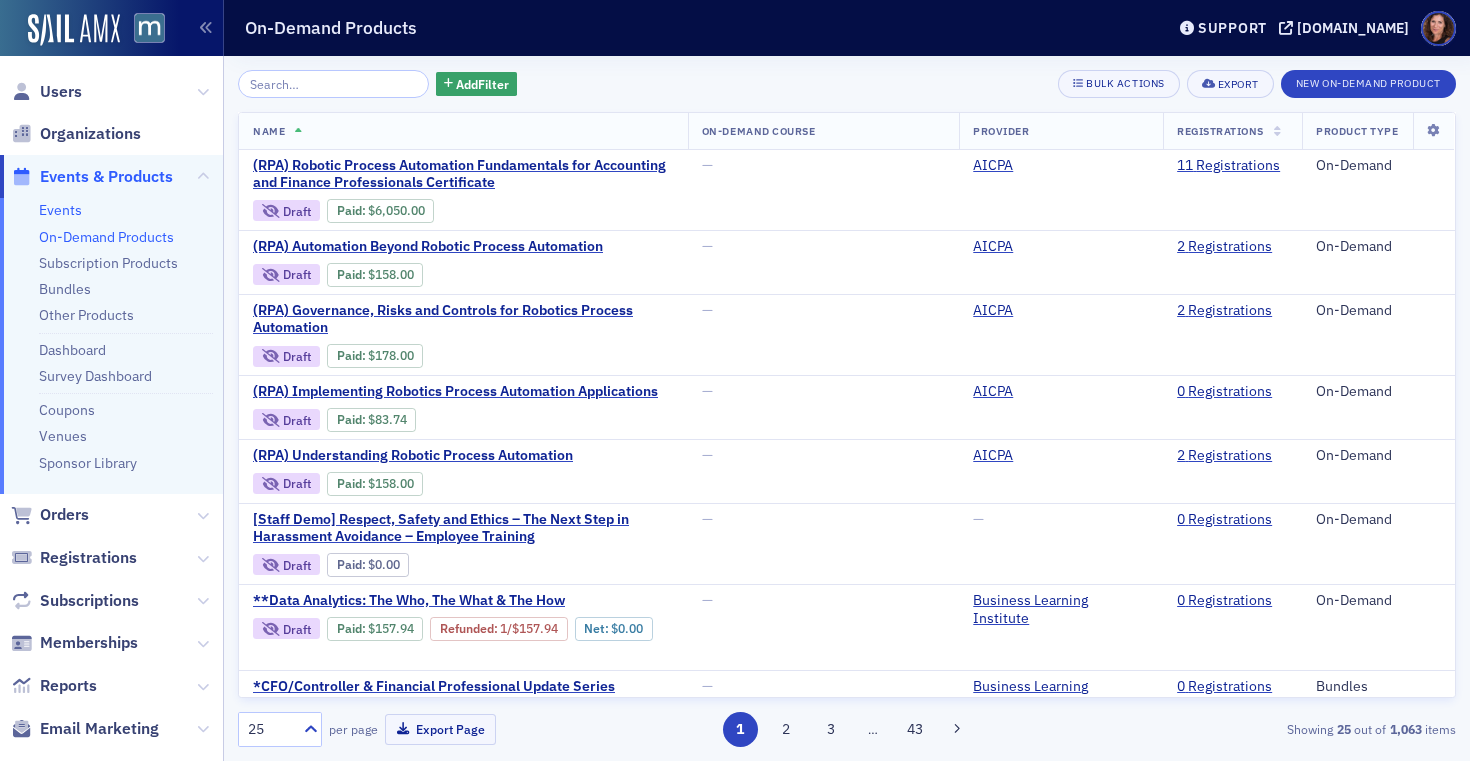 click on "Events" 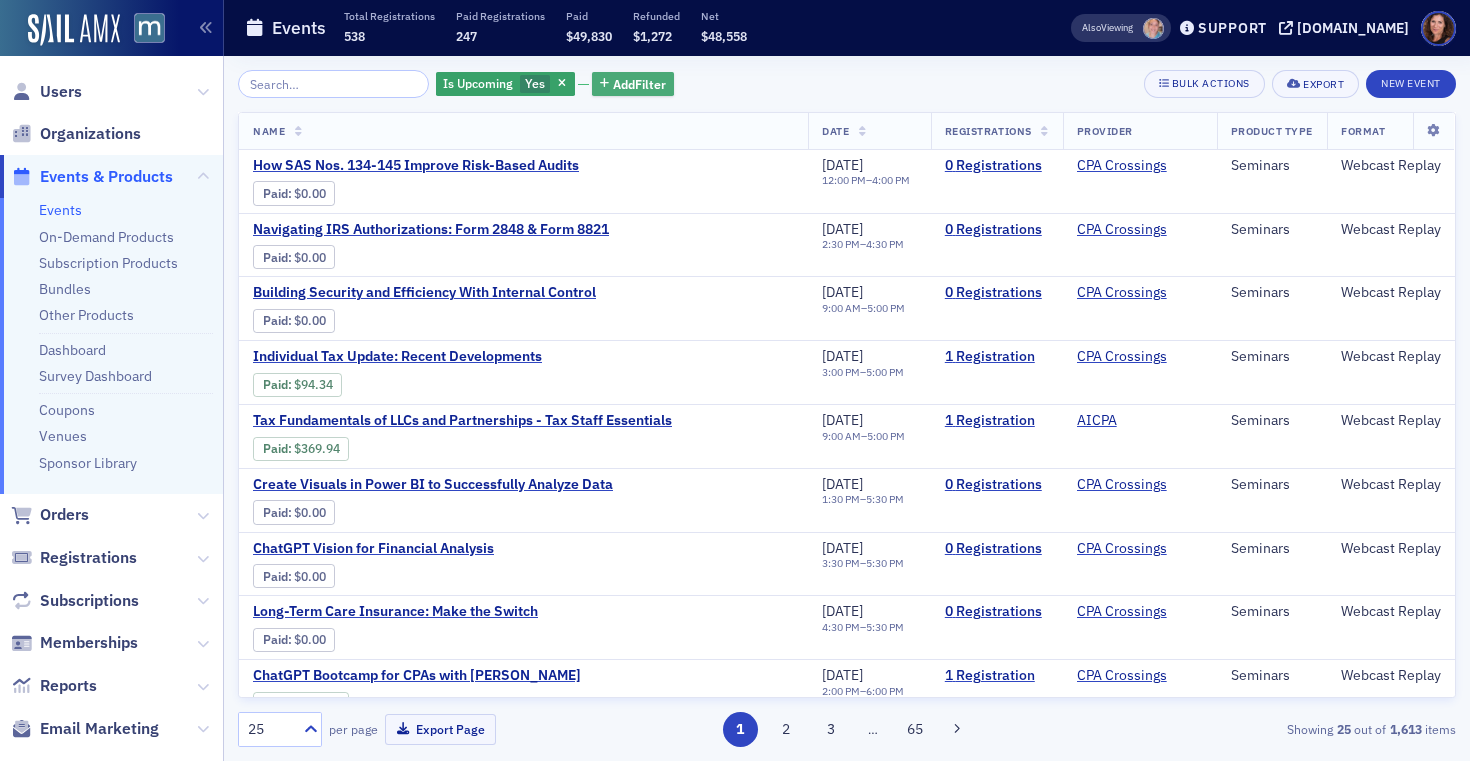 click on "Add  Filter" 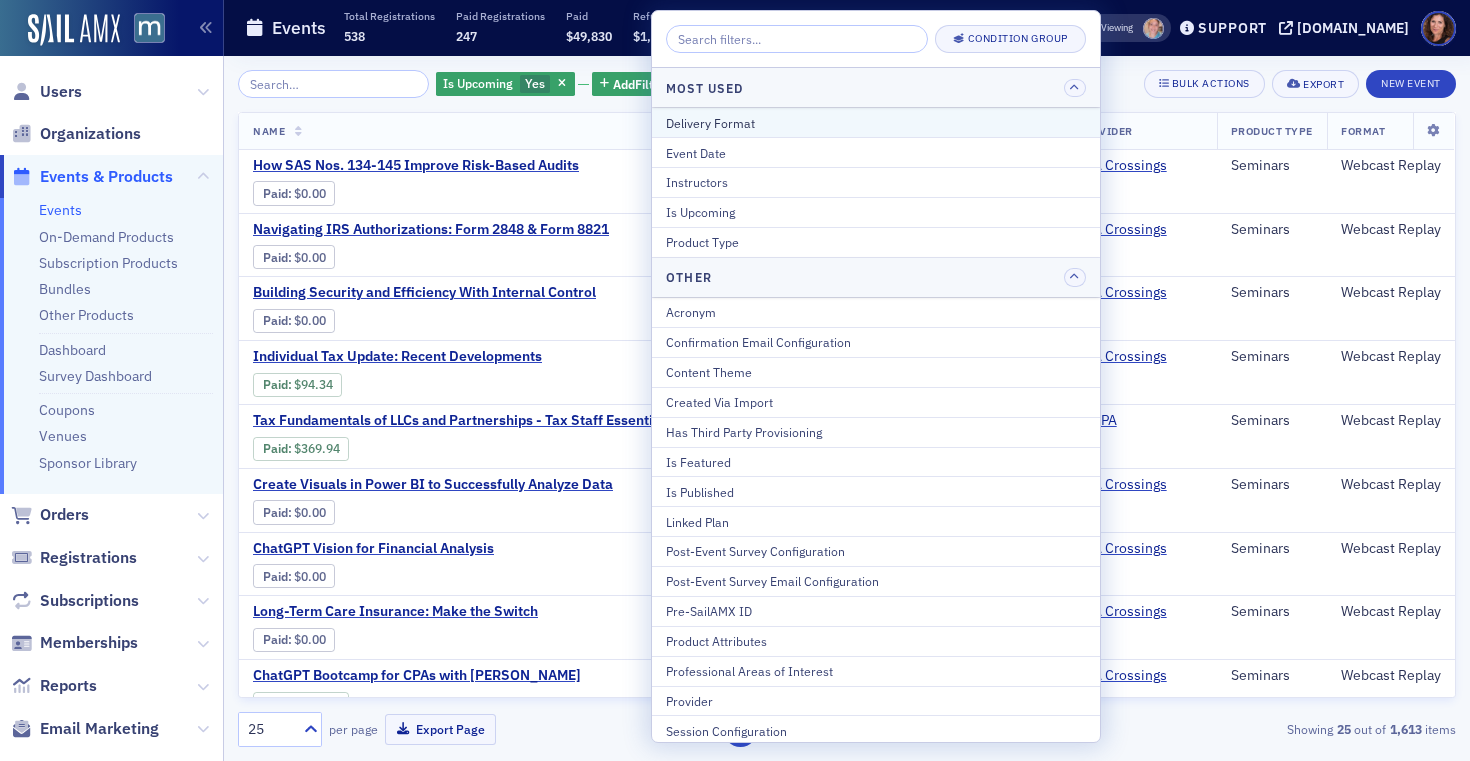 click on "Delivery Format" at bounding box center (876, 123) 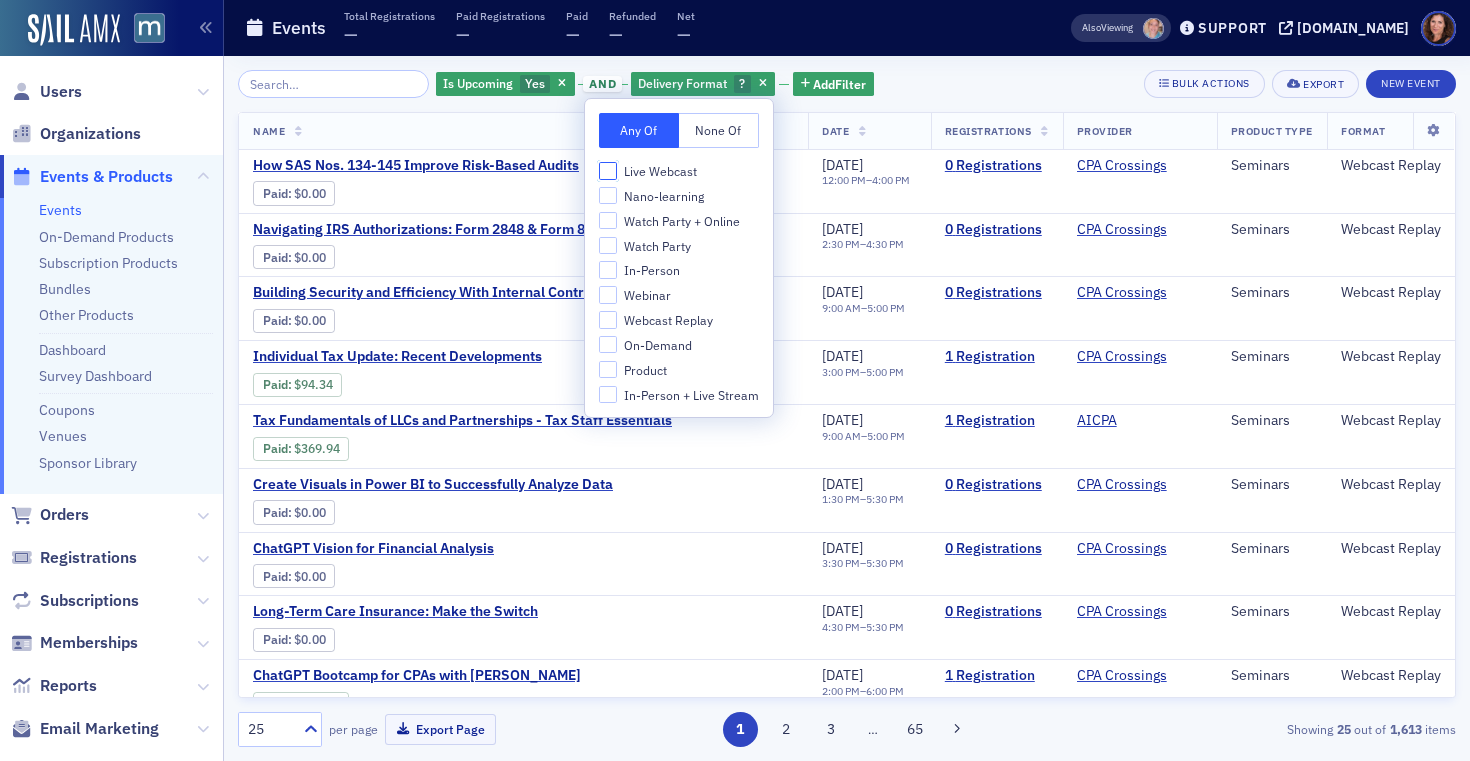 click on "Live Webcast" at bounding box center [608, 171] 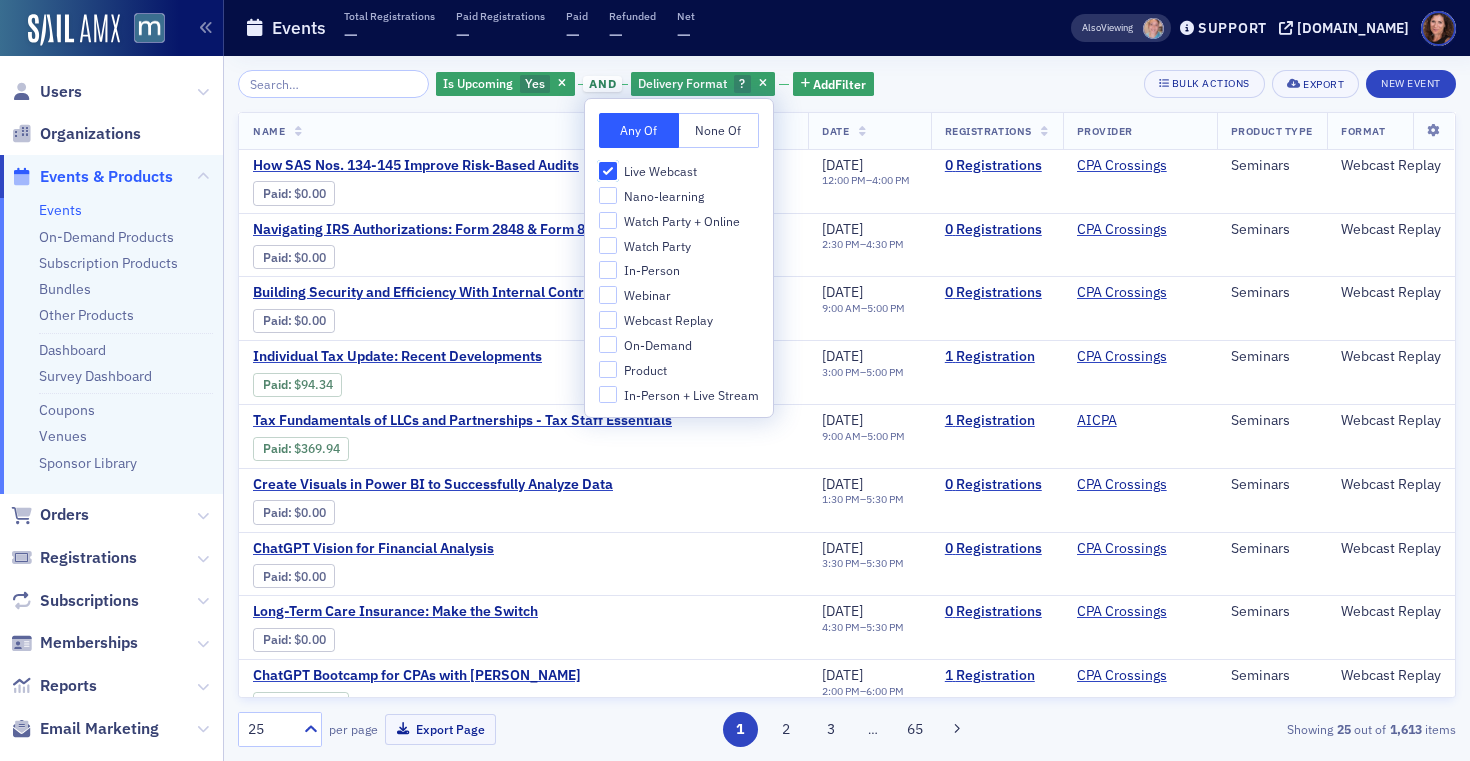 checkbox on "true" 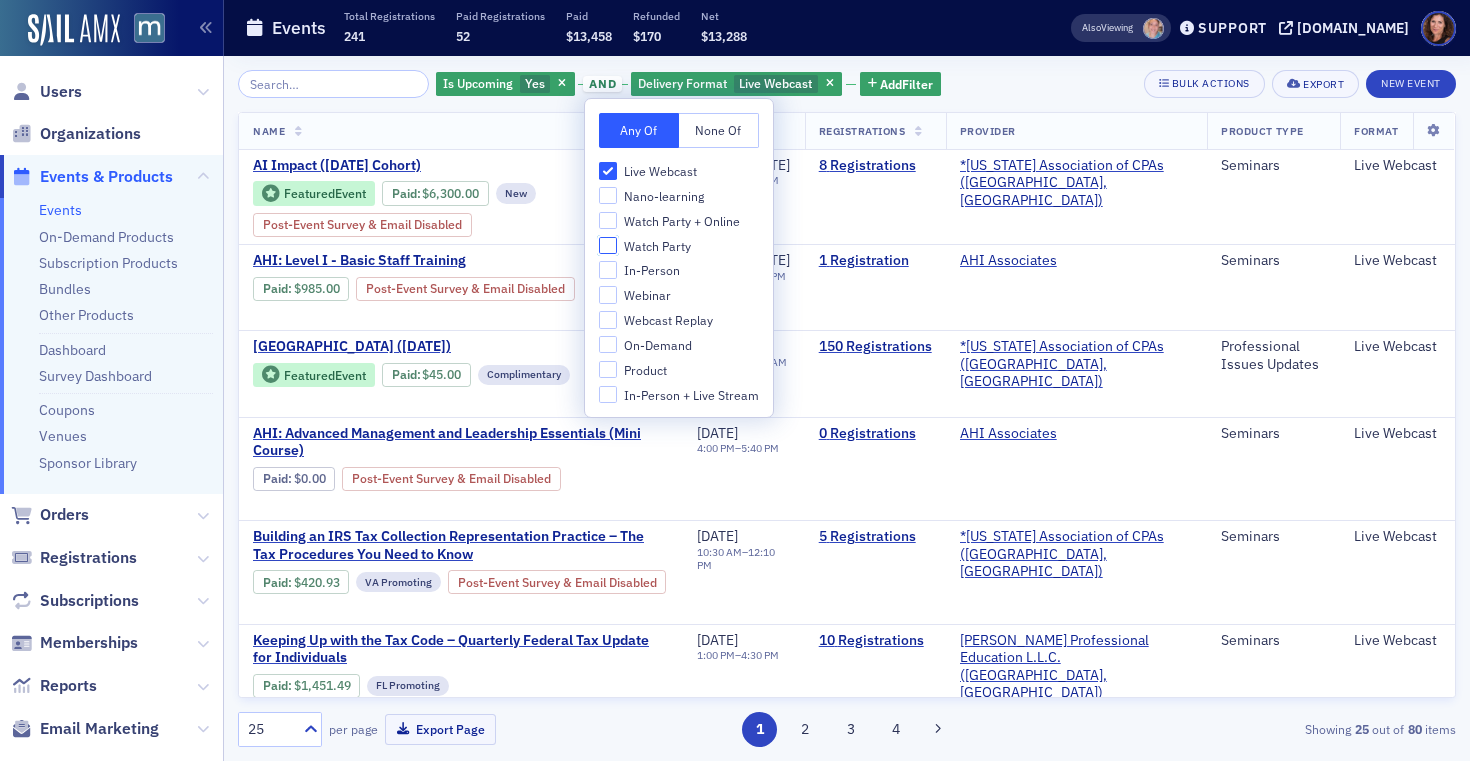 click on "Watch Party" at bounding box center (608, 246) 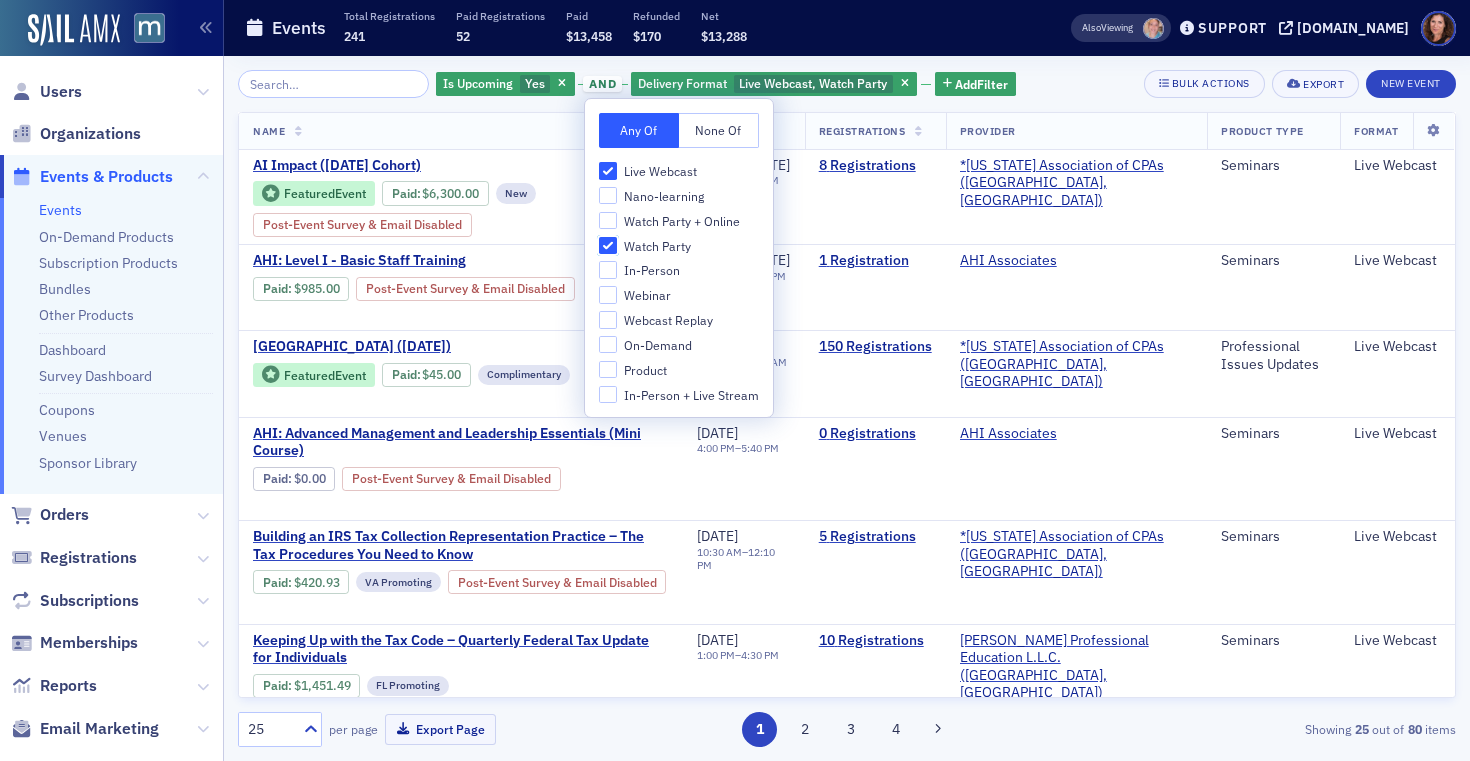 click on "Watch Party" at bounding box center [608, 246] 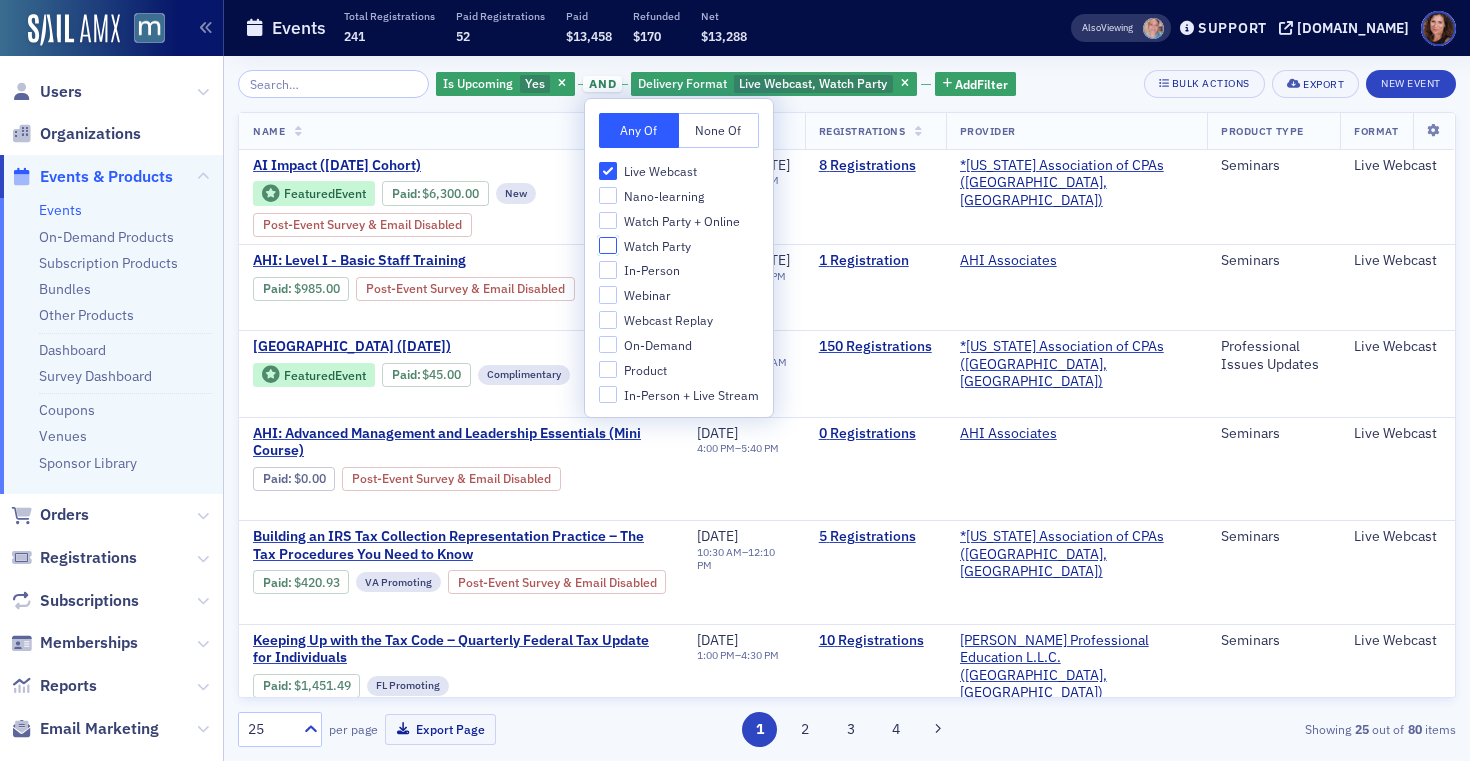 checkbox on "false" 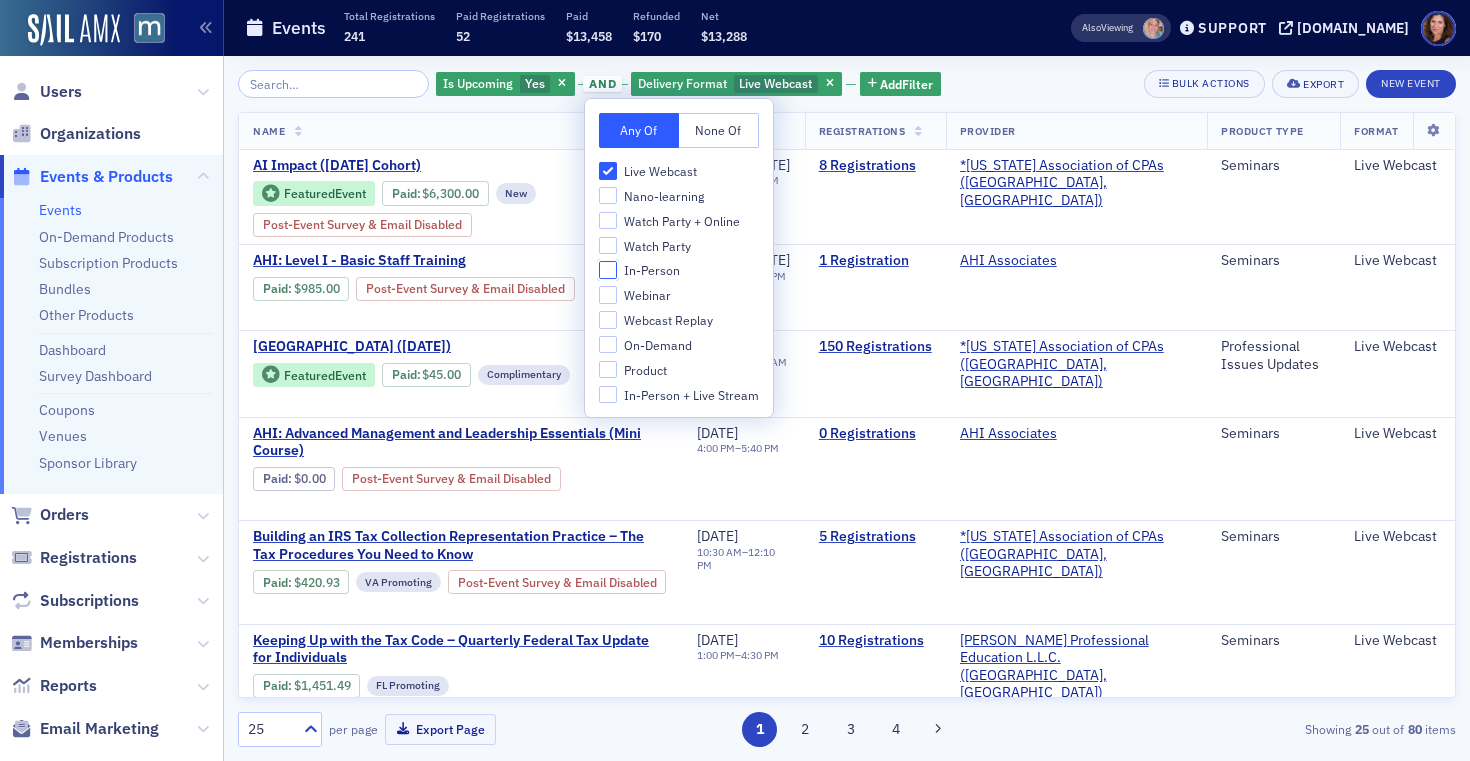 click on "In-Person" at bounding box center [608, 270] 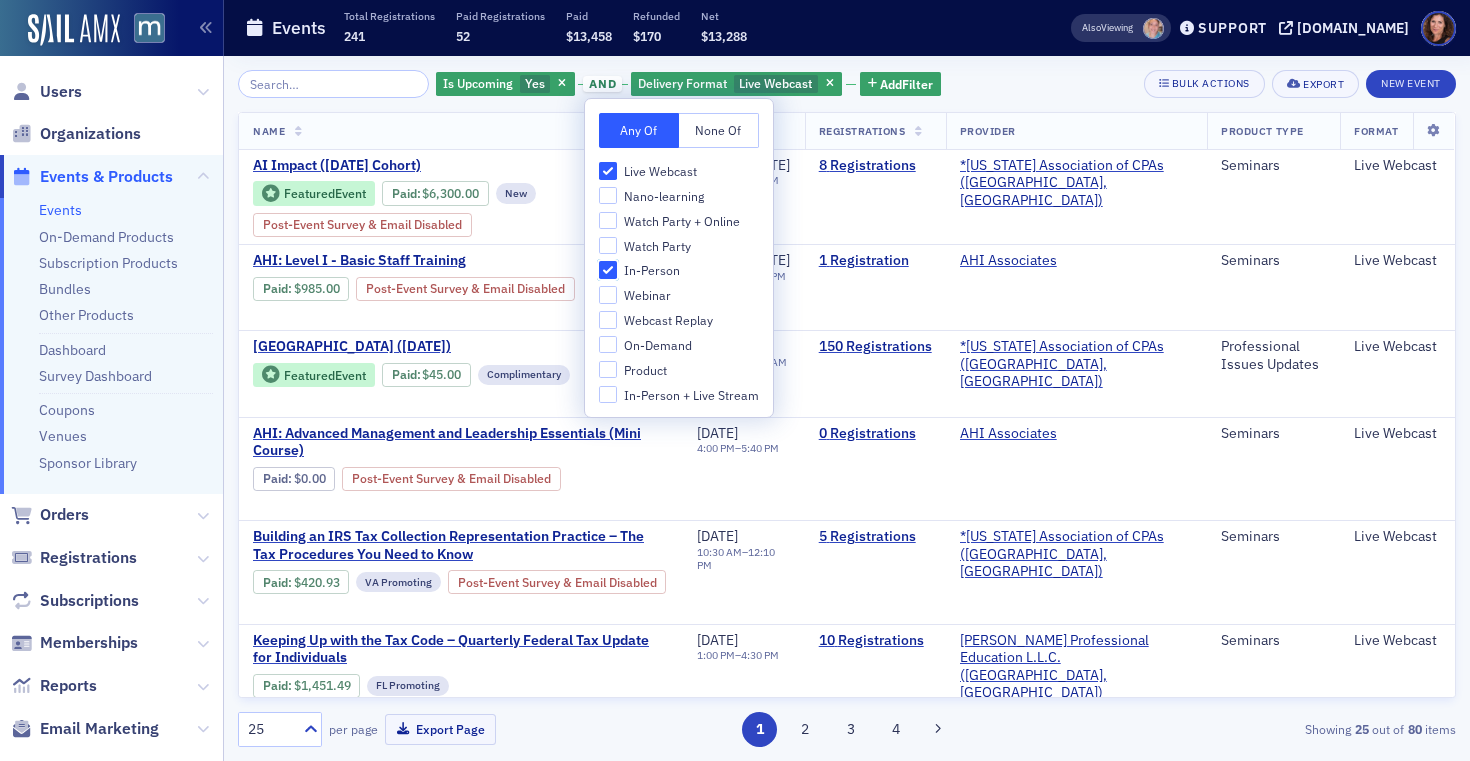 checkbox on "true" 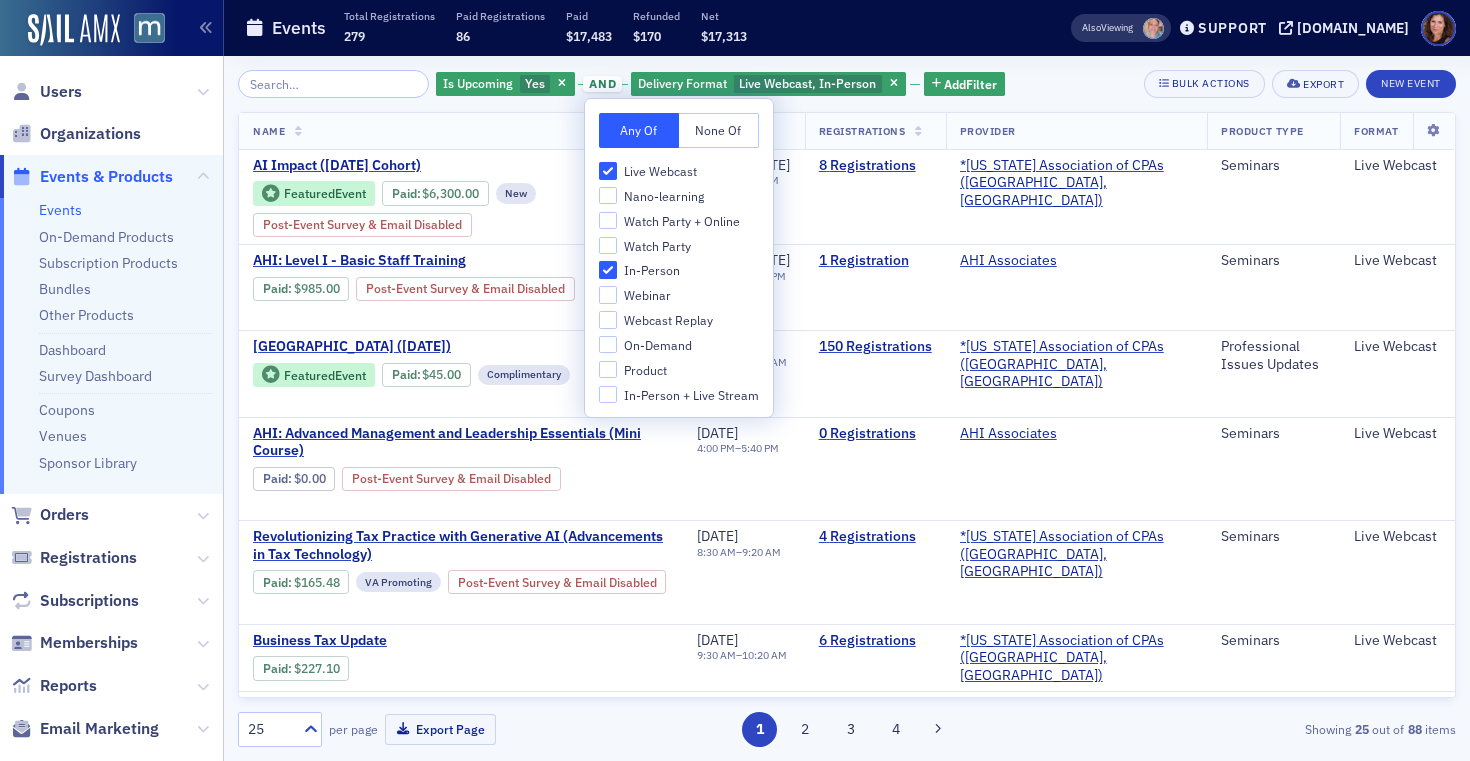 click on "Name" 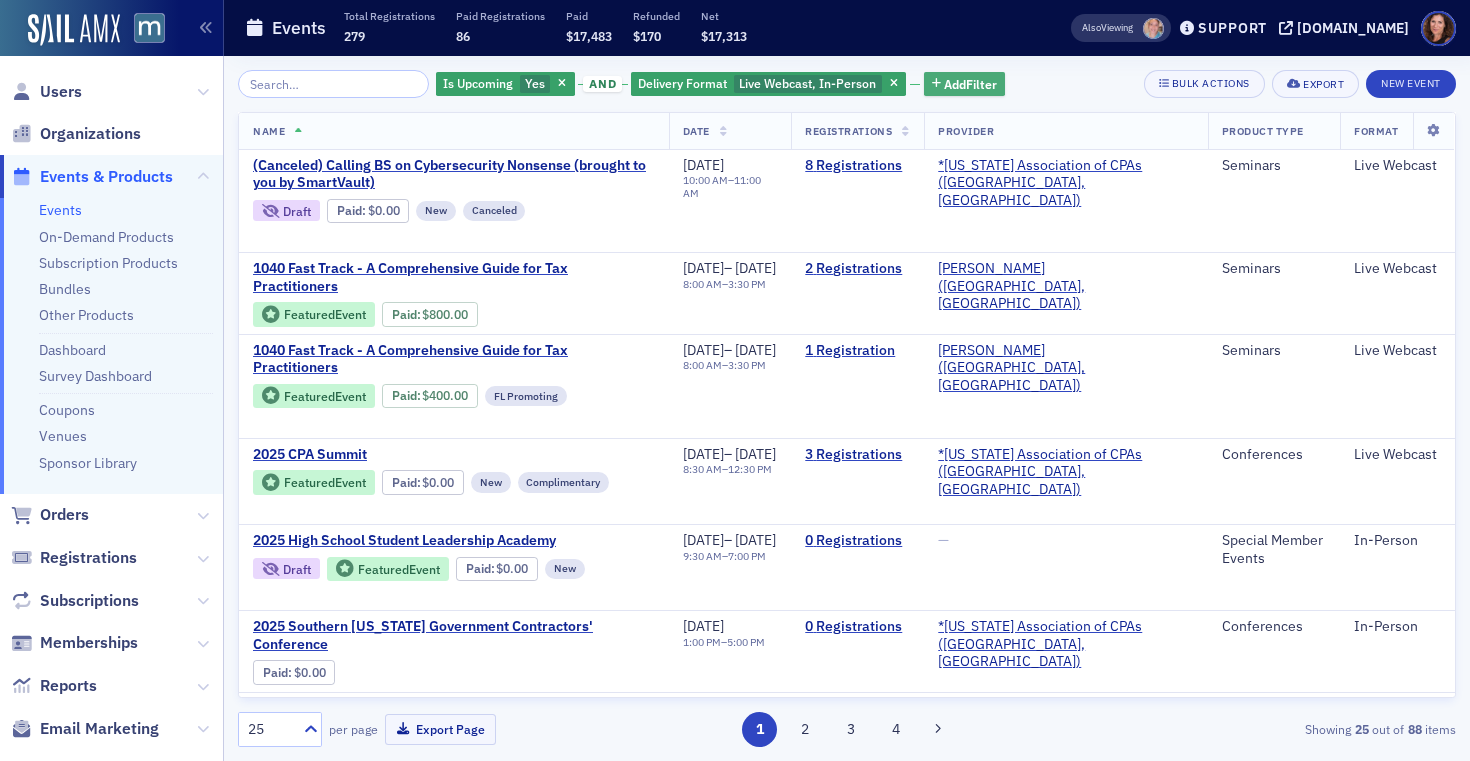 click on "Add  Filter" 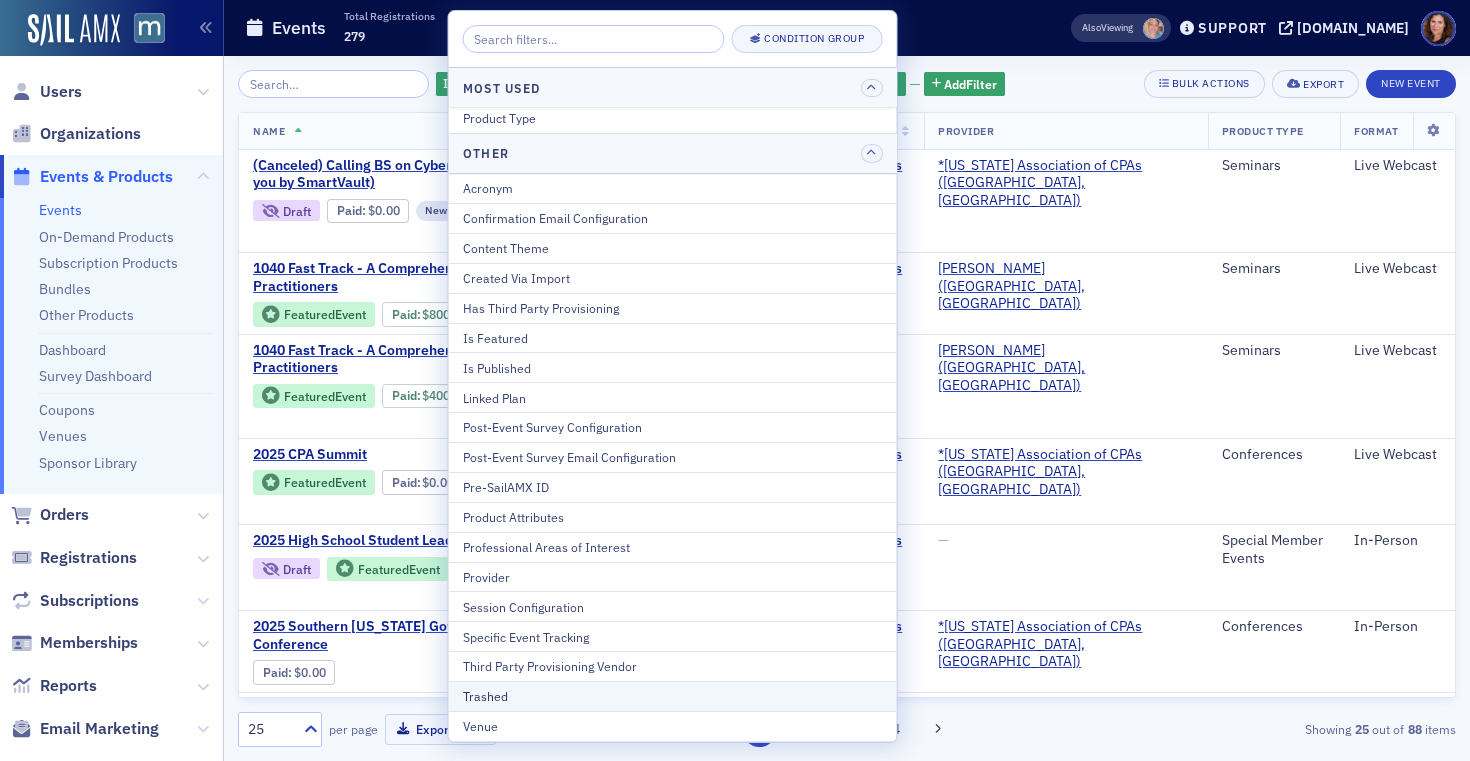 scroll, scrollTop: 0, scrollLeft: 0, axis: both 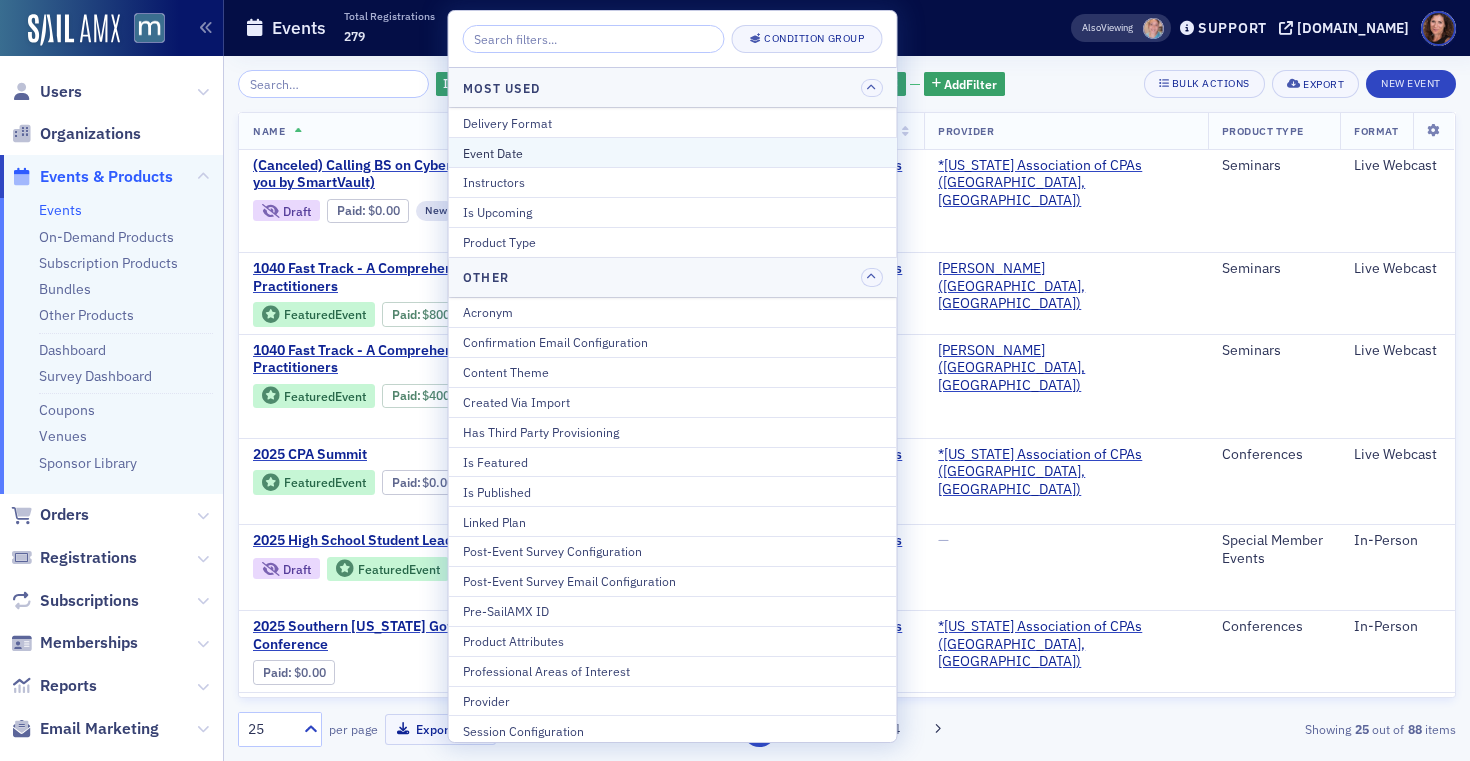 click on "Event Date" at bounding box center [673, 153] 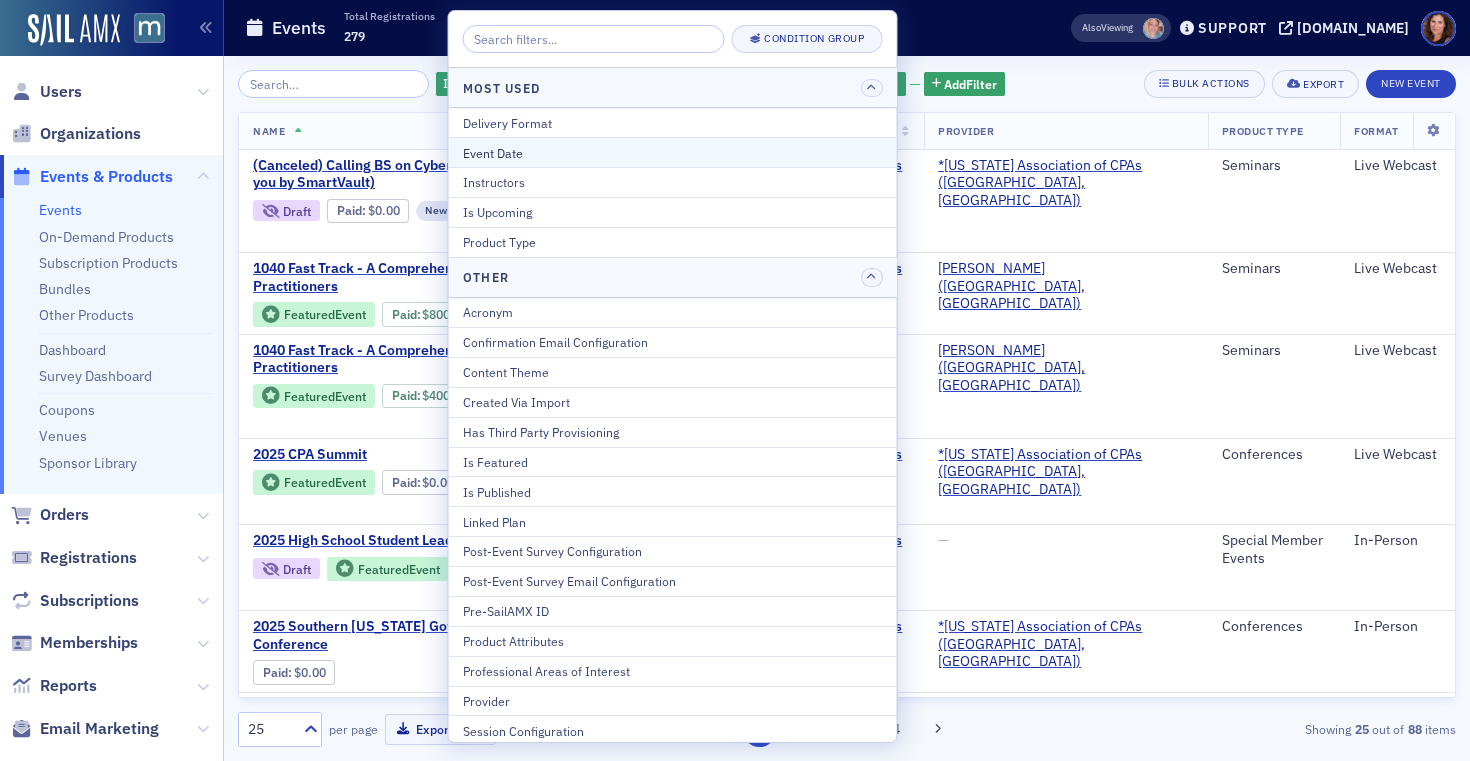 select on "6" 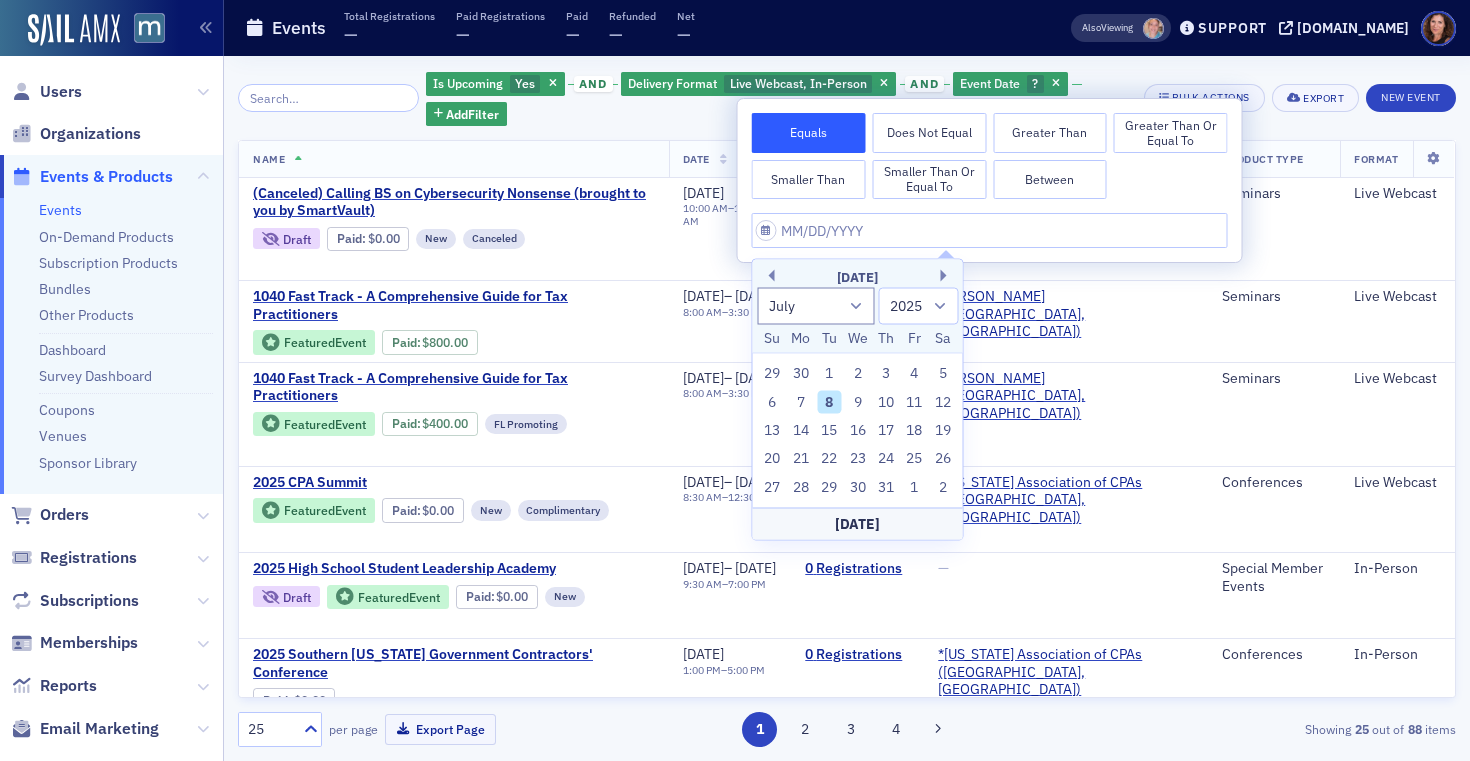 click on "Between" at bounding box center [1050, 180] 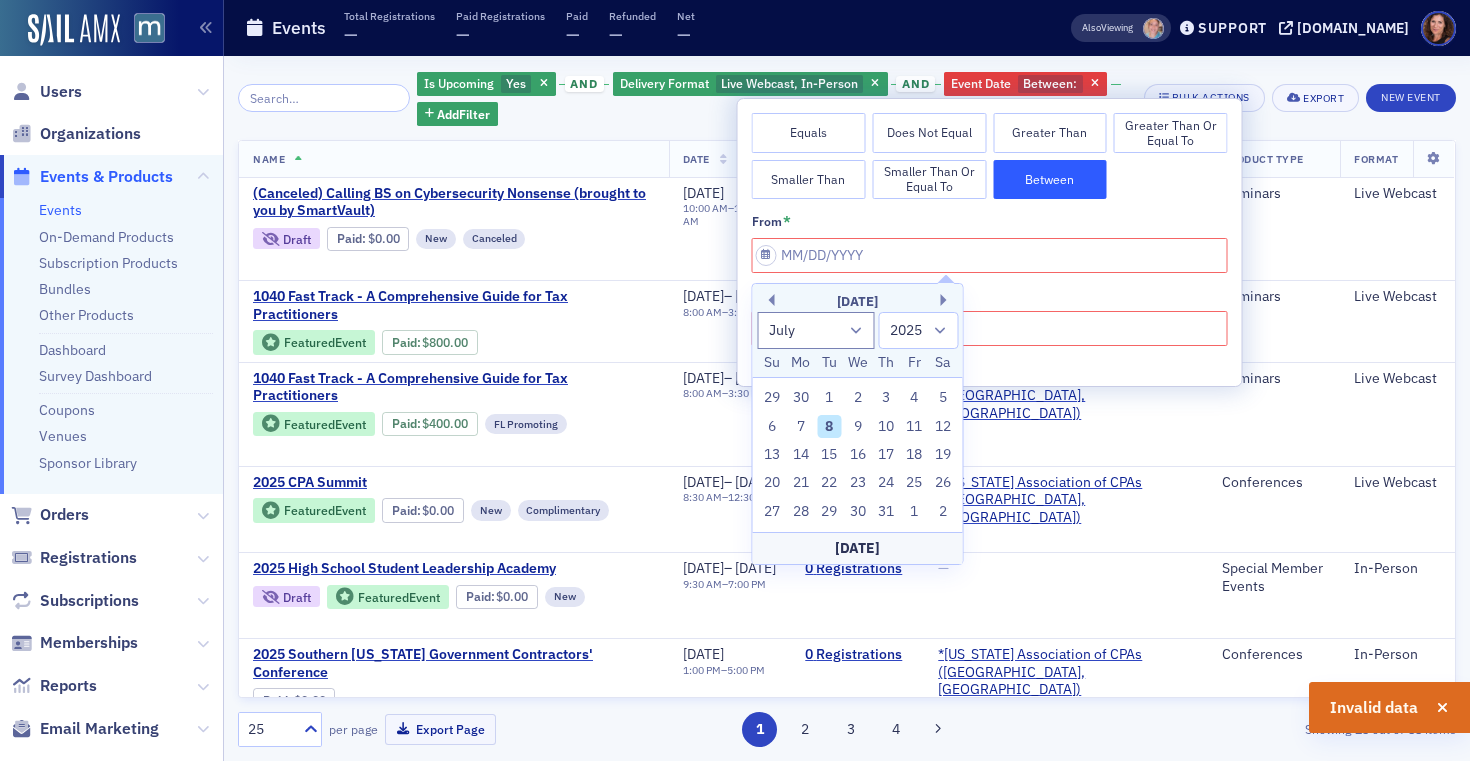 click on "8" at bounding box center (829, 427) 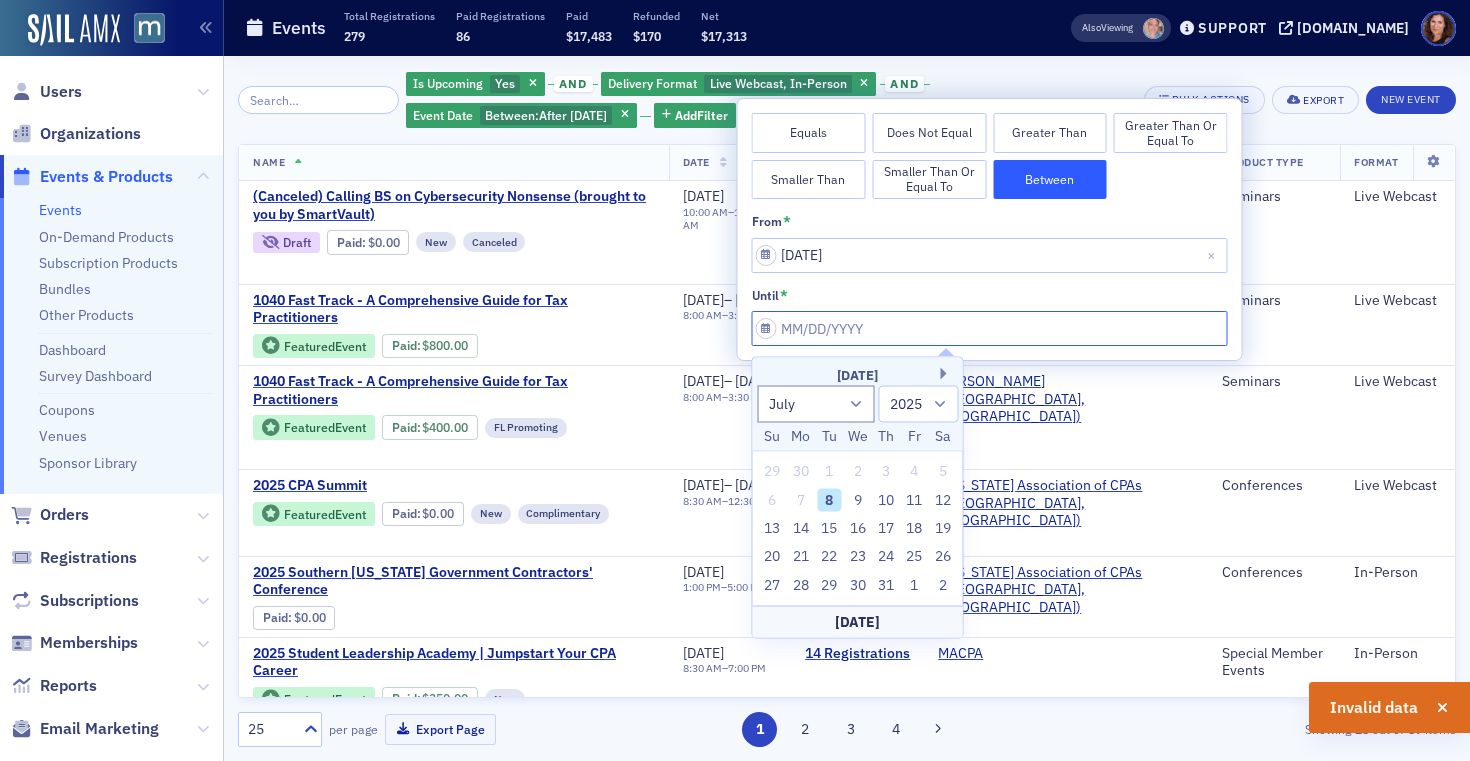 click on "from *" at bounding box center [990, 328] 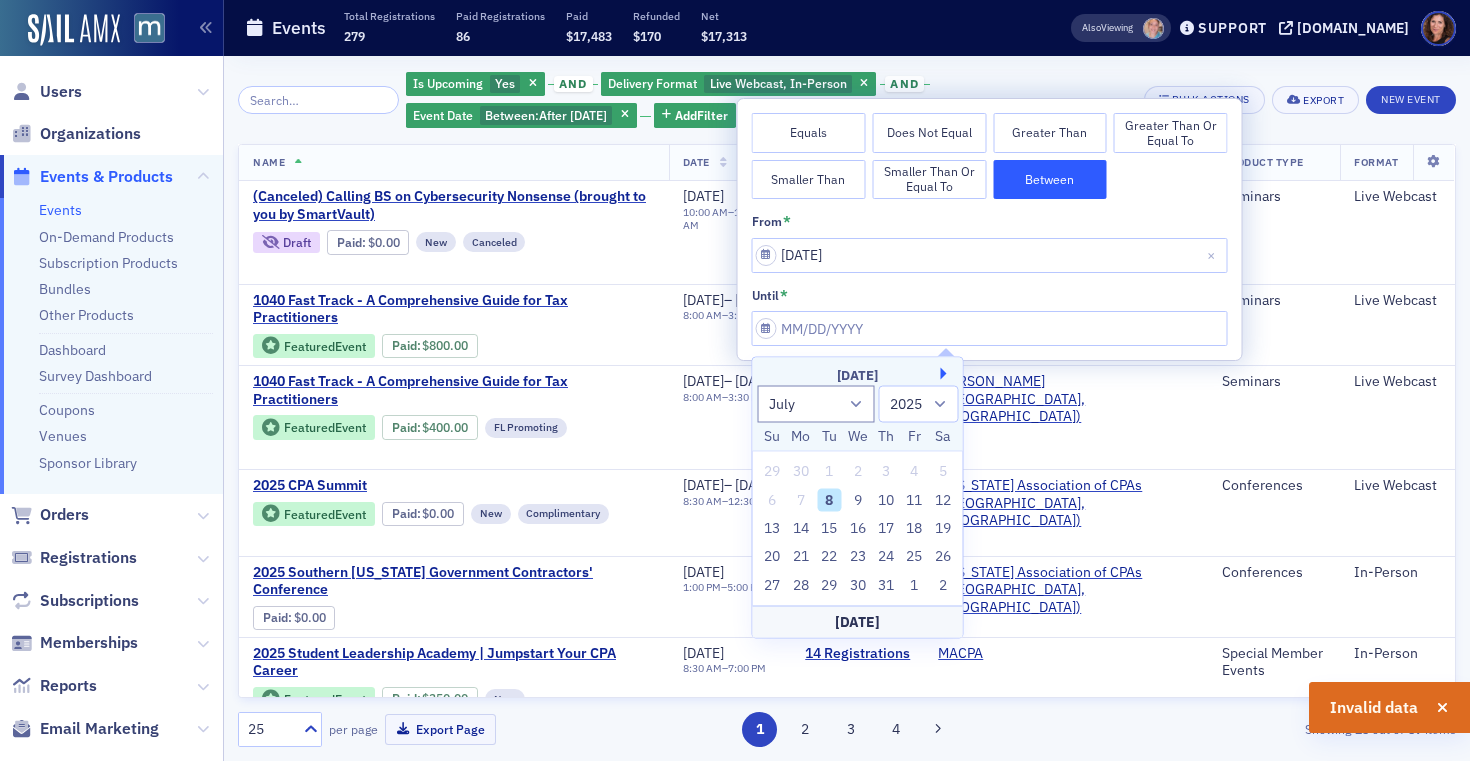 click on "Next Month" at bounding box center (947, 374) 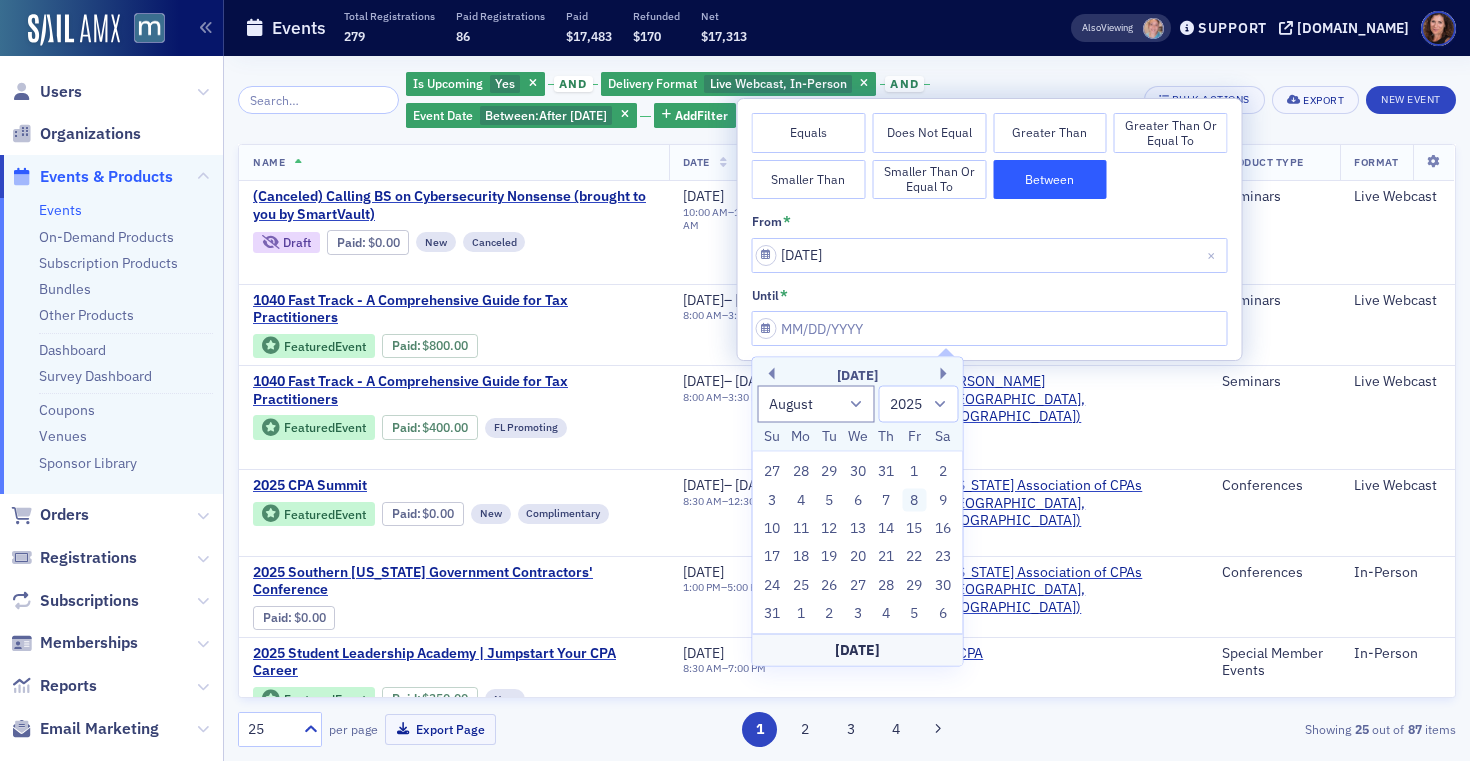 click on "8" at bounding box center [915, 500] 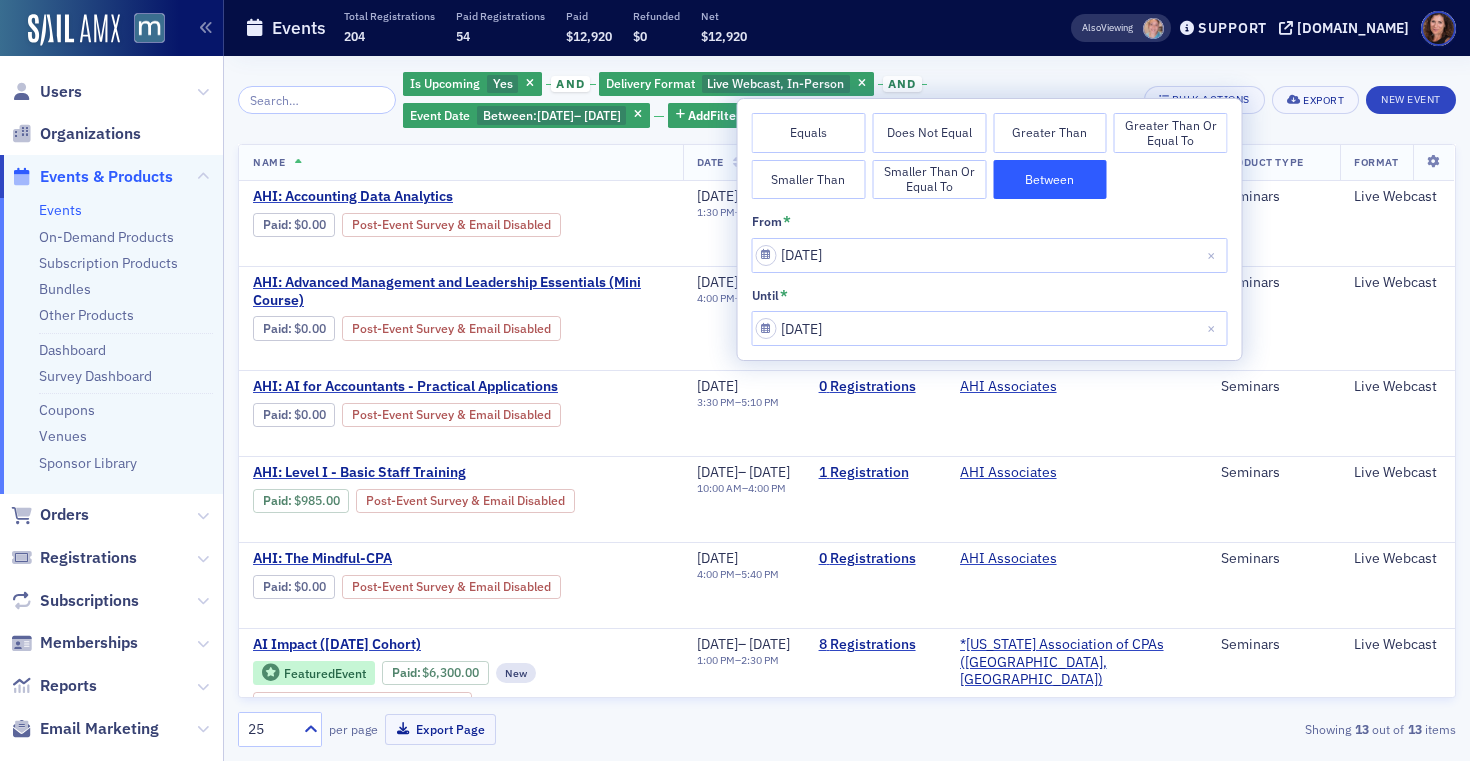 click on "Is Upcoming Yes and Delivery Format Live Webcast, In-Person and Event Date Between :  [DATE]  –   [DATE] Add  Filter" 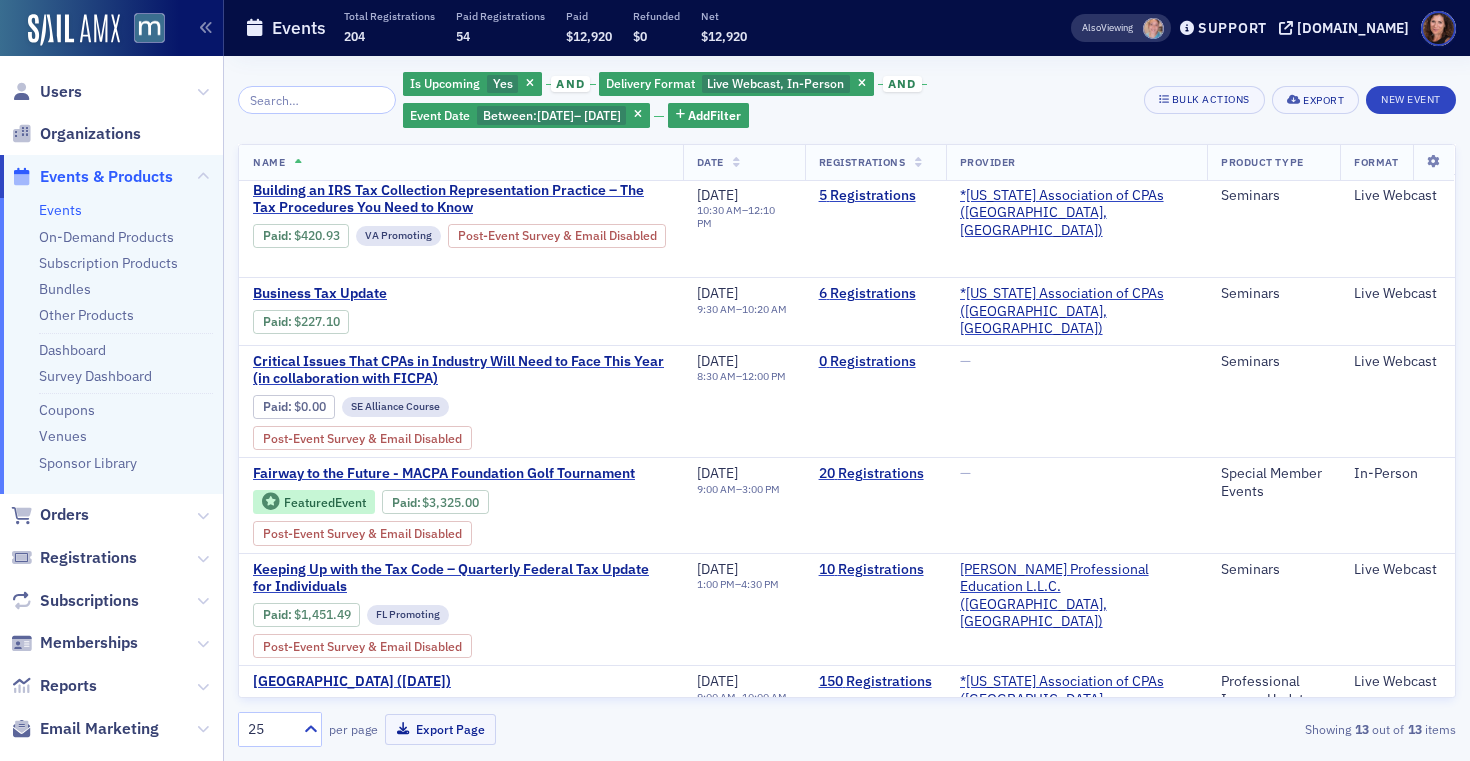 scroll, scrollTop: 704, scrollLeft: 0, axis: vertical 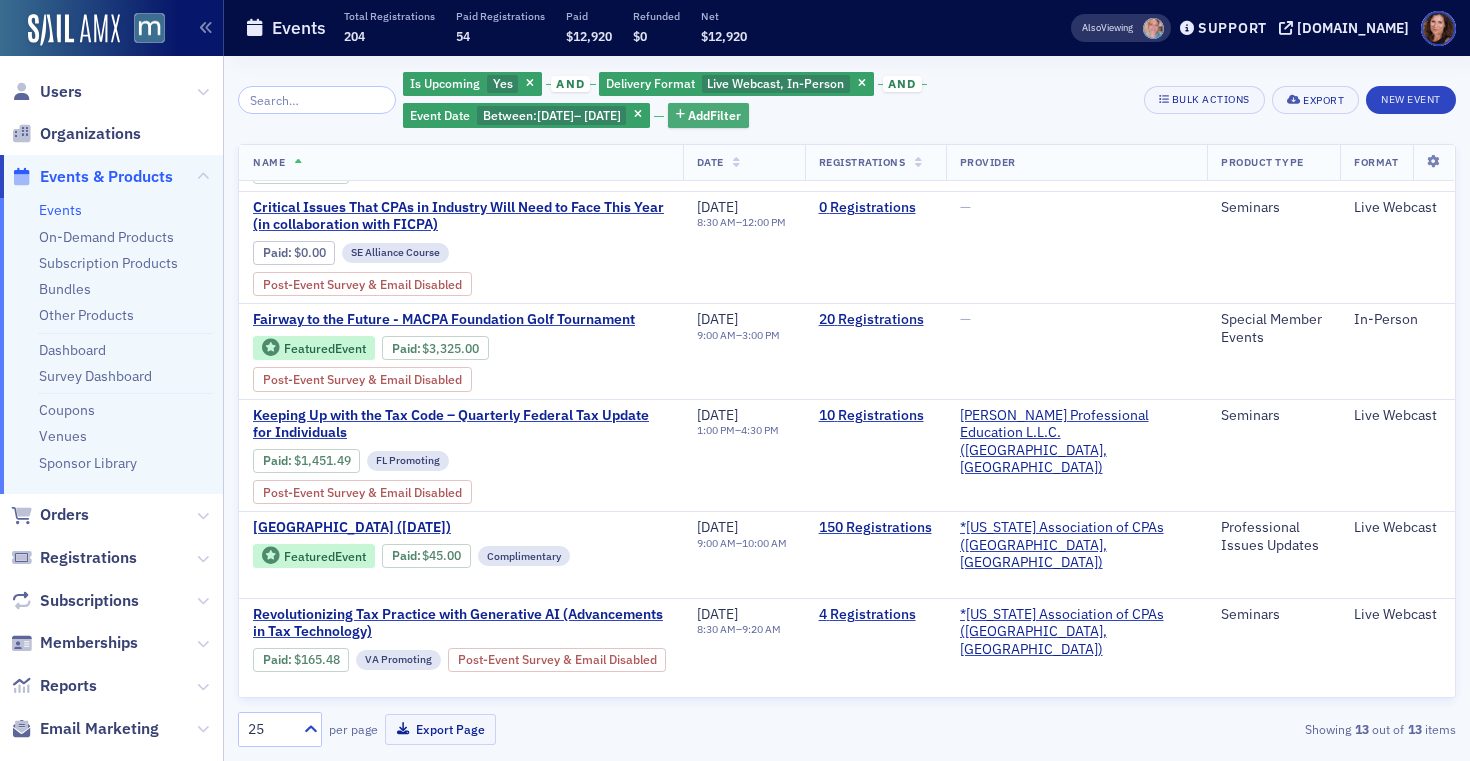 click on "Add  Filter" 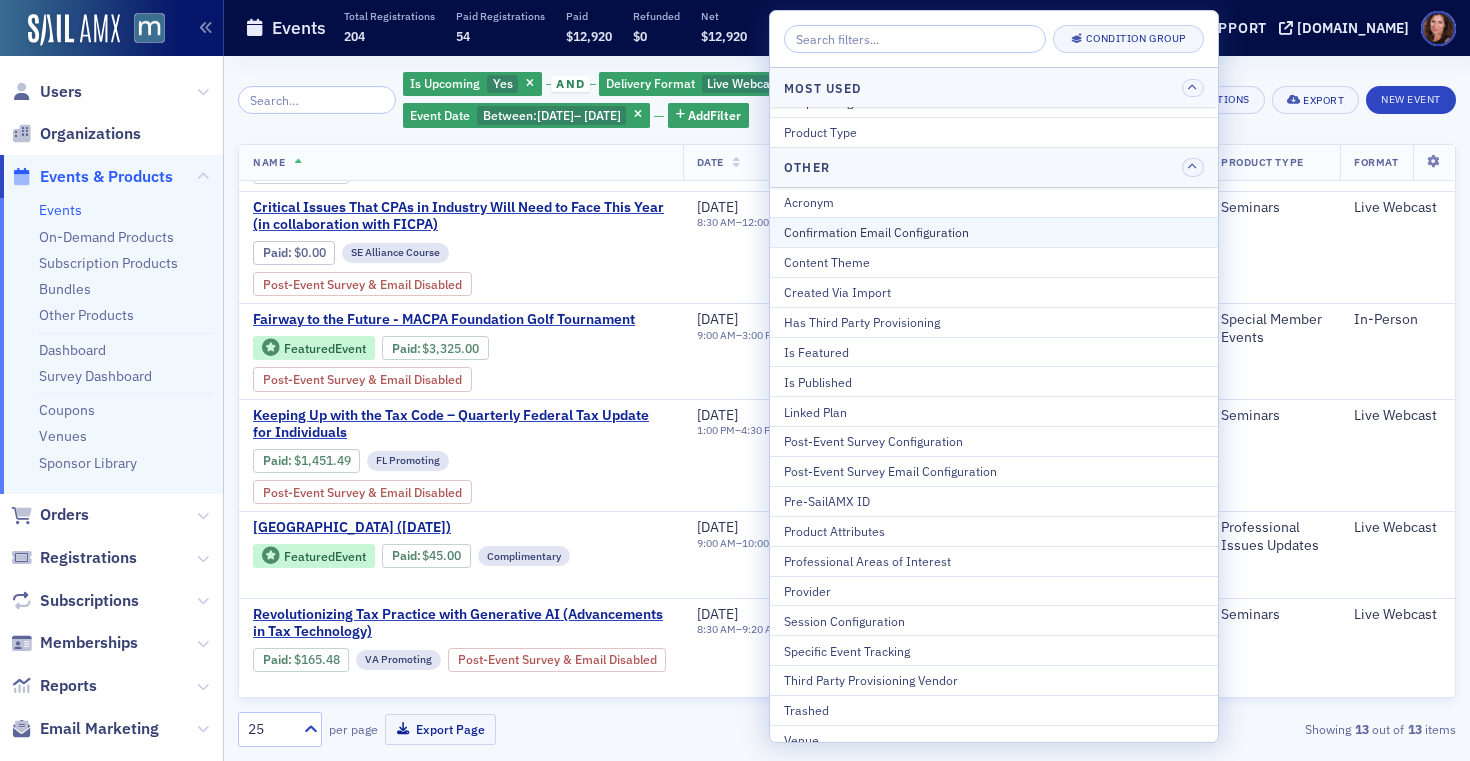 scroll, scrollTop: 124, scrollLeft: 0, axis: vertical 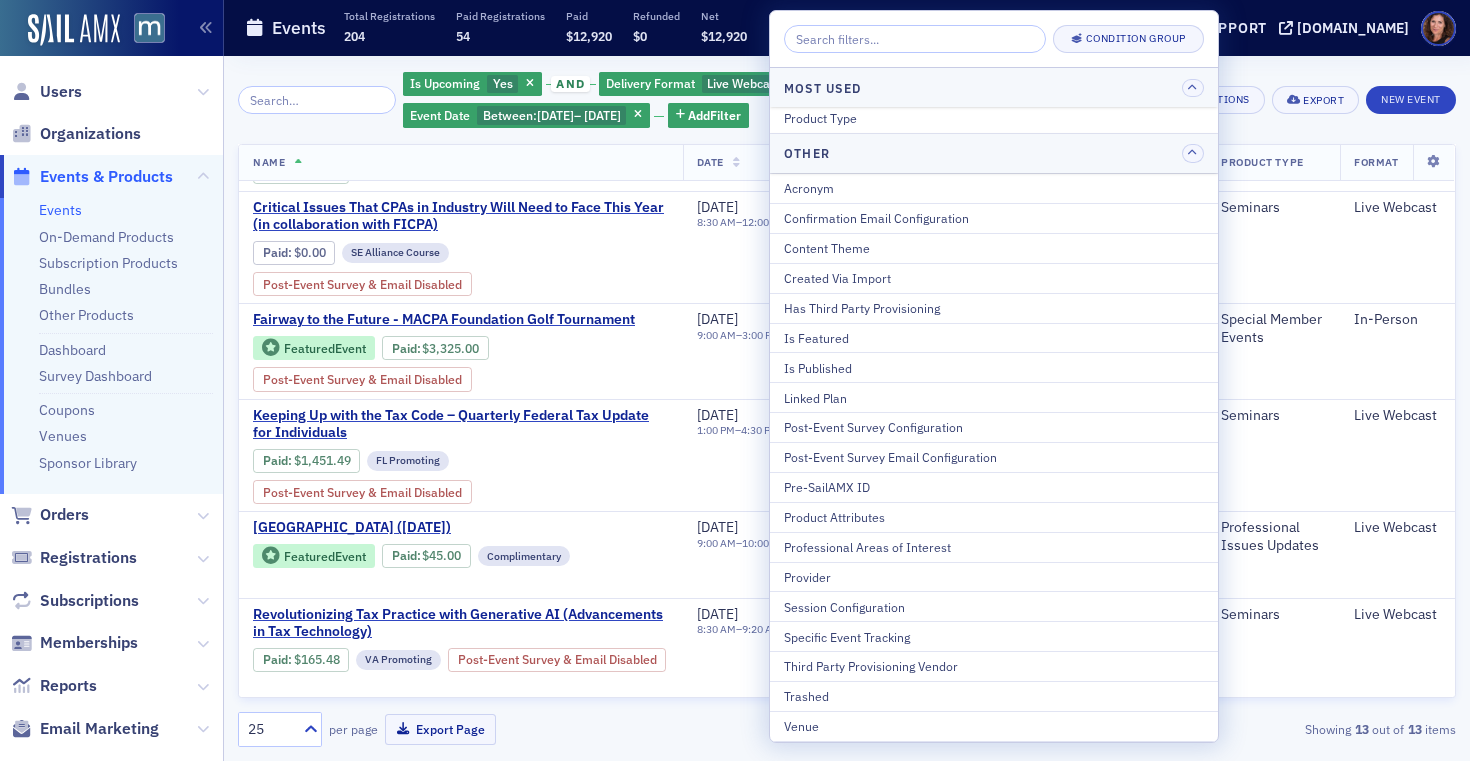 click on "Name" 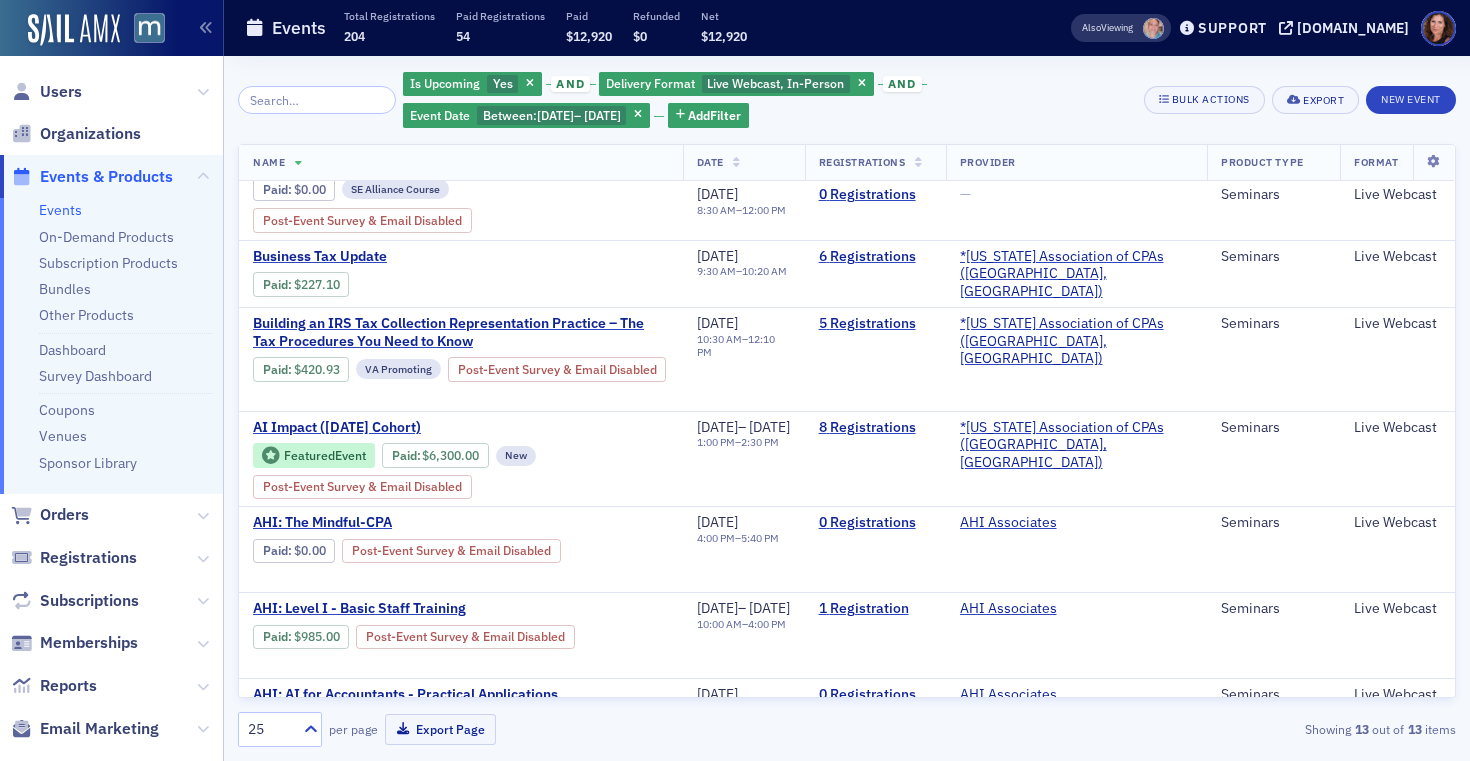 scroll, scrollTop: 704, scrollLeft: 0, axis: vertical 